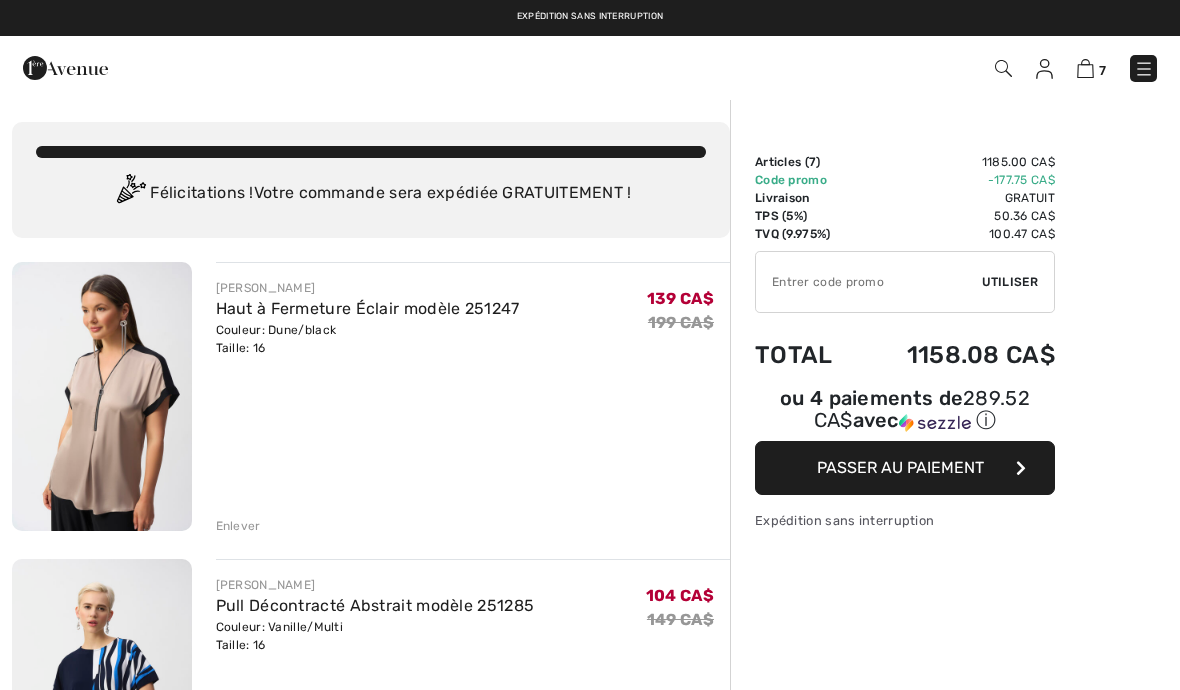 scroll, scrollTop: 146, scrollLeft: 0, axis: vertical 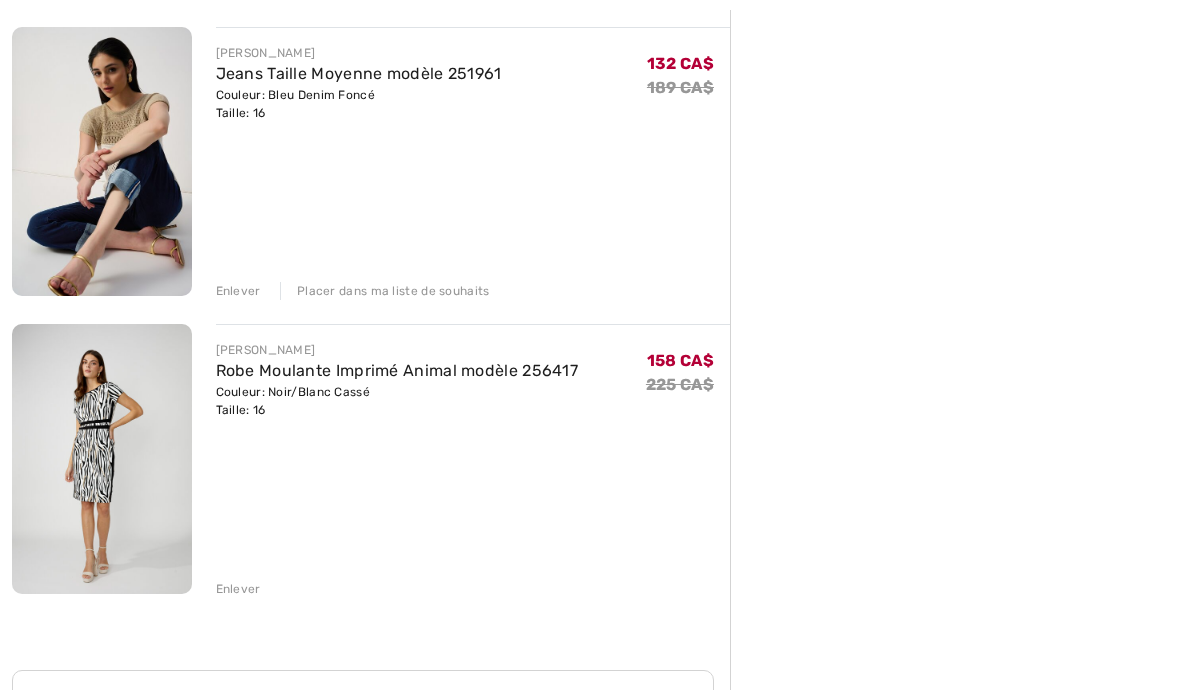 click on "[PERSON_NAME]
Robe Moulante Imprimé Animal modèle 256417
Couleur: Noir/Blanc Cassé
Taille: 16
Vente finale
158 CA$
225 CA$
158 CA$
225 CA$
Enlever" at bounding box center (473, 460) 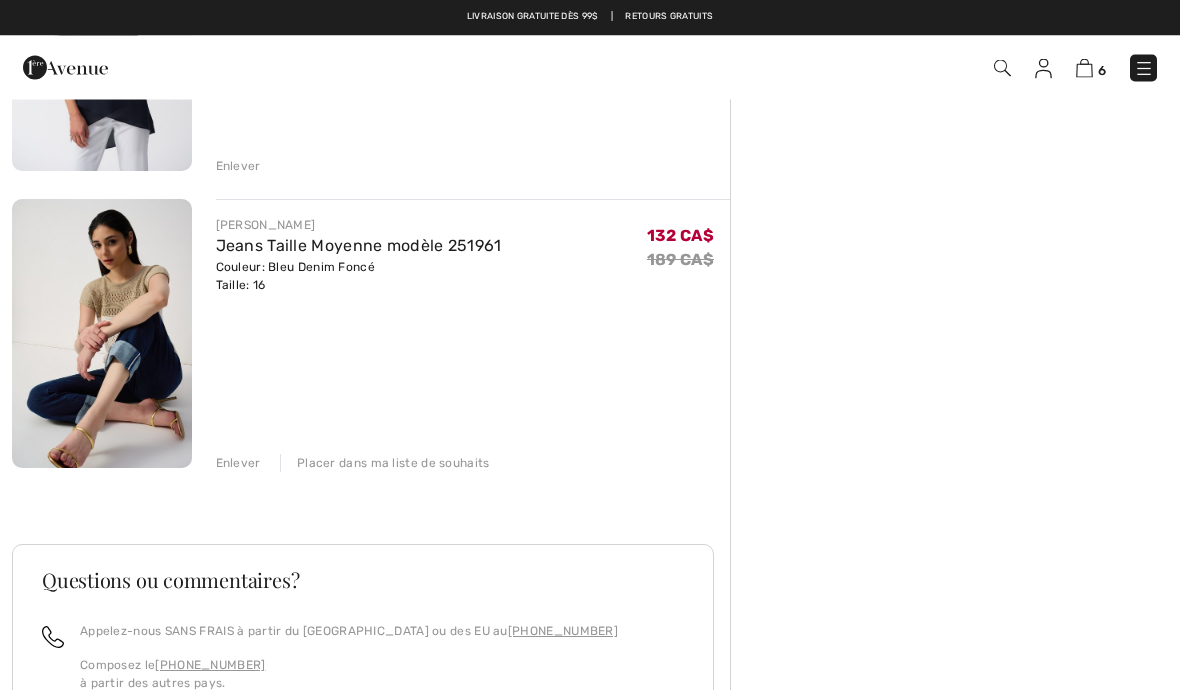 scroll, scrollTop: 1548, scrollLeft: 0, axis: vertical 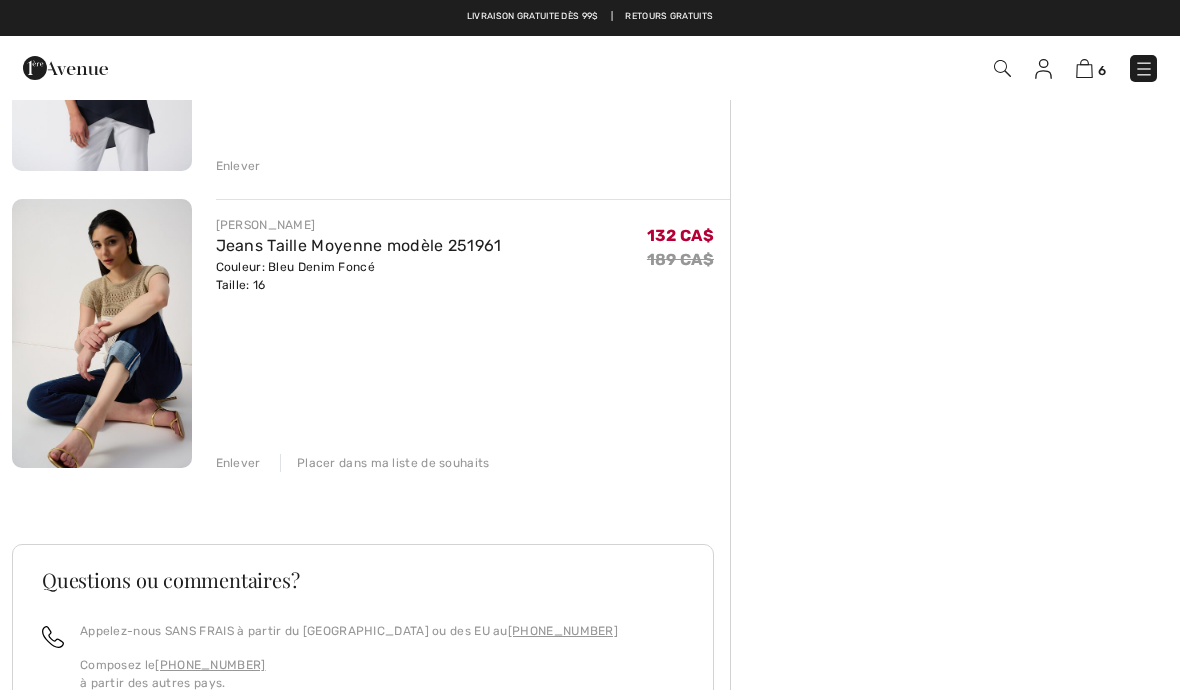 click on "Jeans Taille Moyenne modèle 251961" at bounding box center [359, 245] 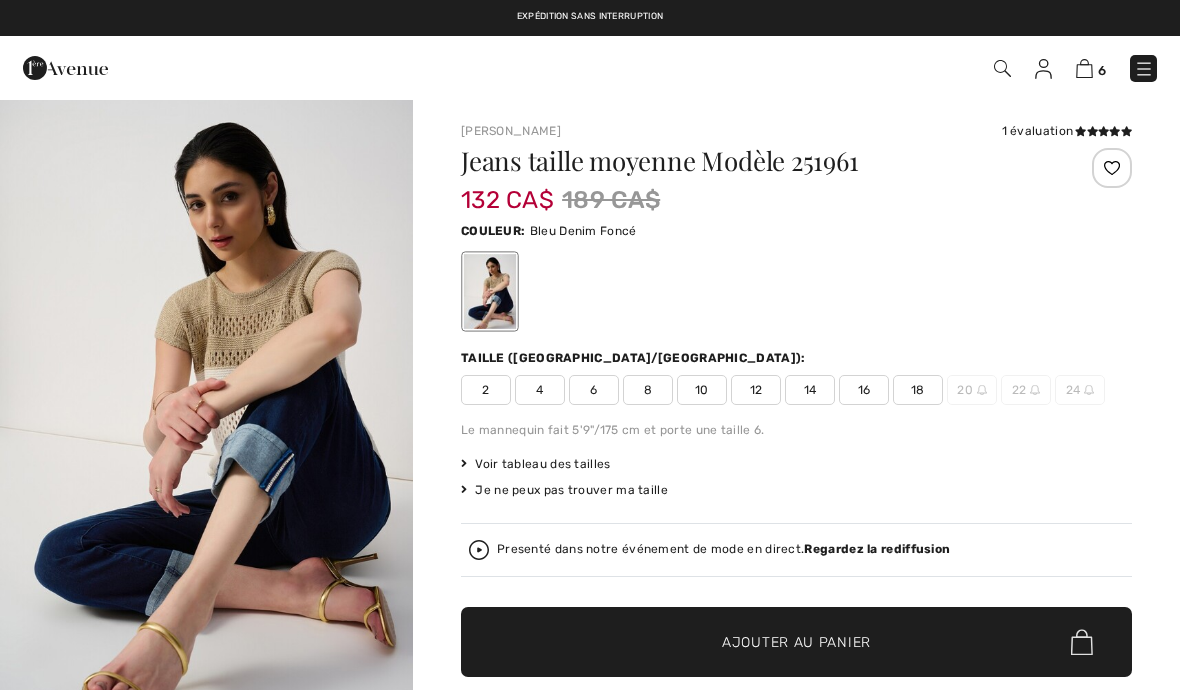 scroll, scrollTop: 0, scrollLeft: 0, axis: both 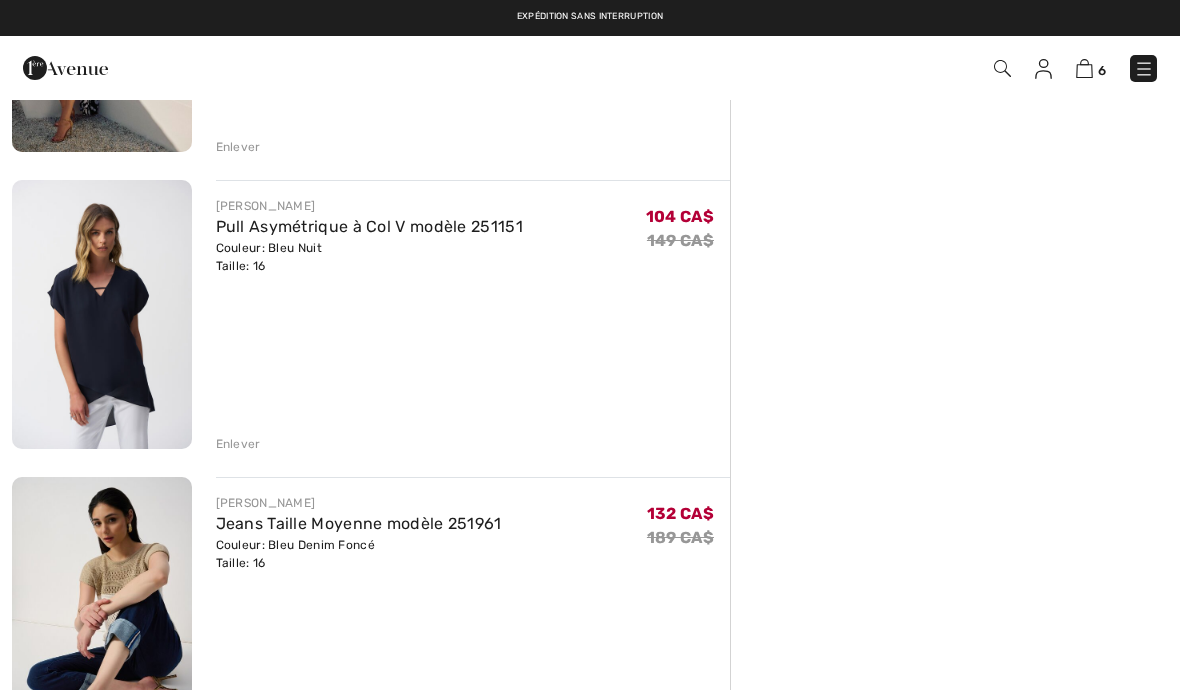 click on "Pull Asymétrique à Col V modèle 251151" at bounding box center [369, 226] 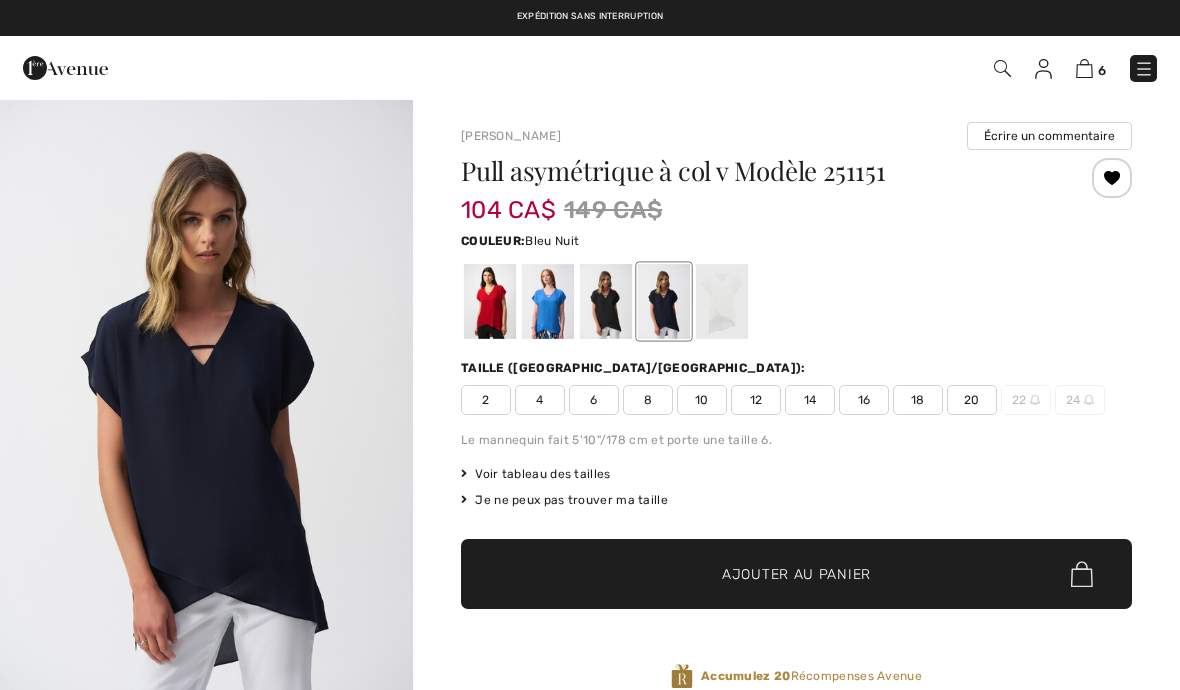 checkbox on "true" 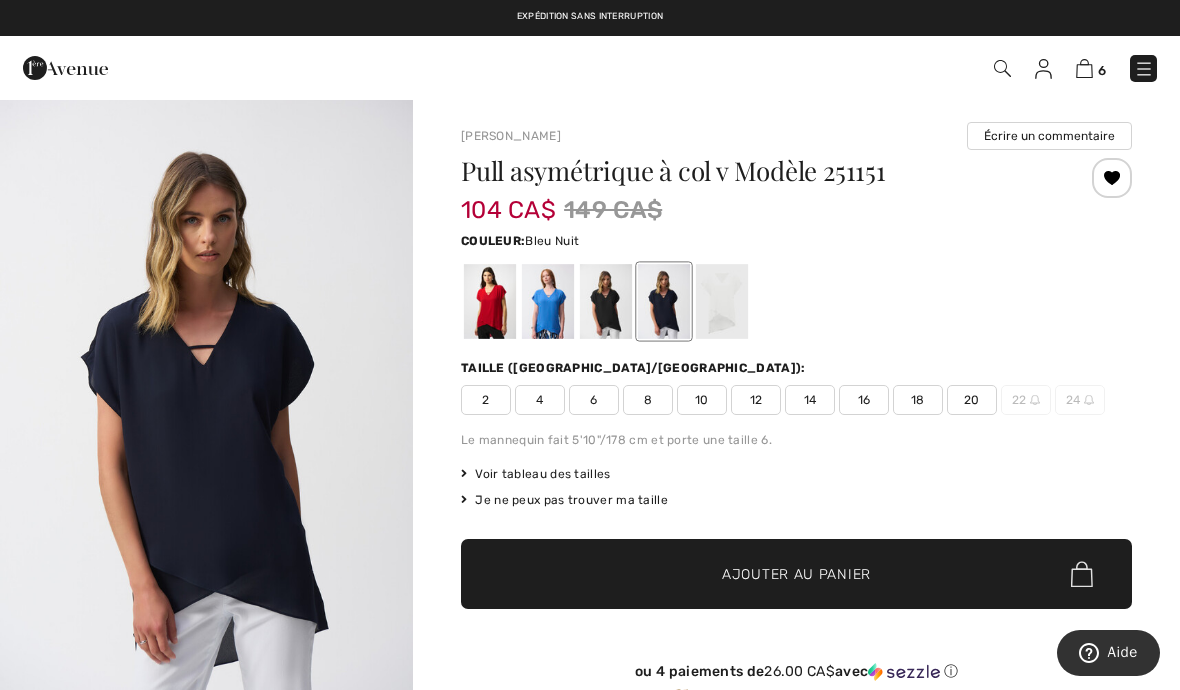 click at bounding box center [606, 301] 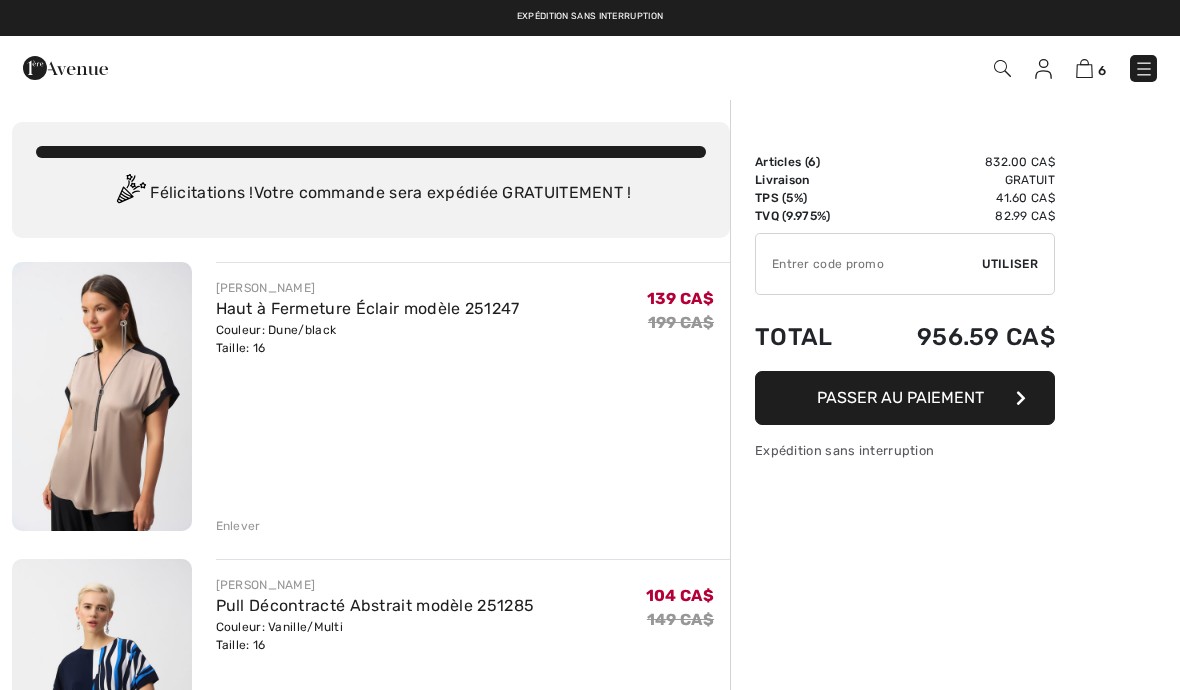 scroll, scrollTop: 1270, scrollLeft: 0, axis: vertical 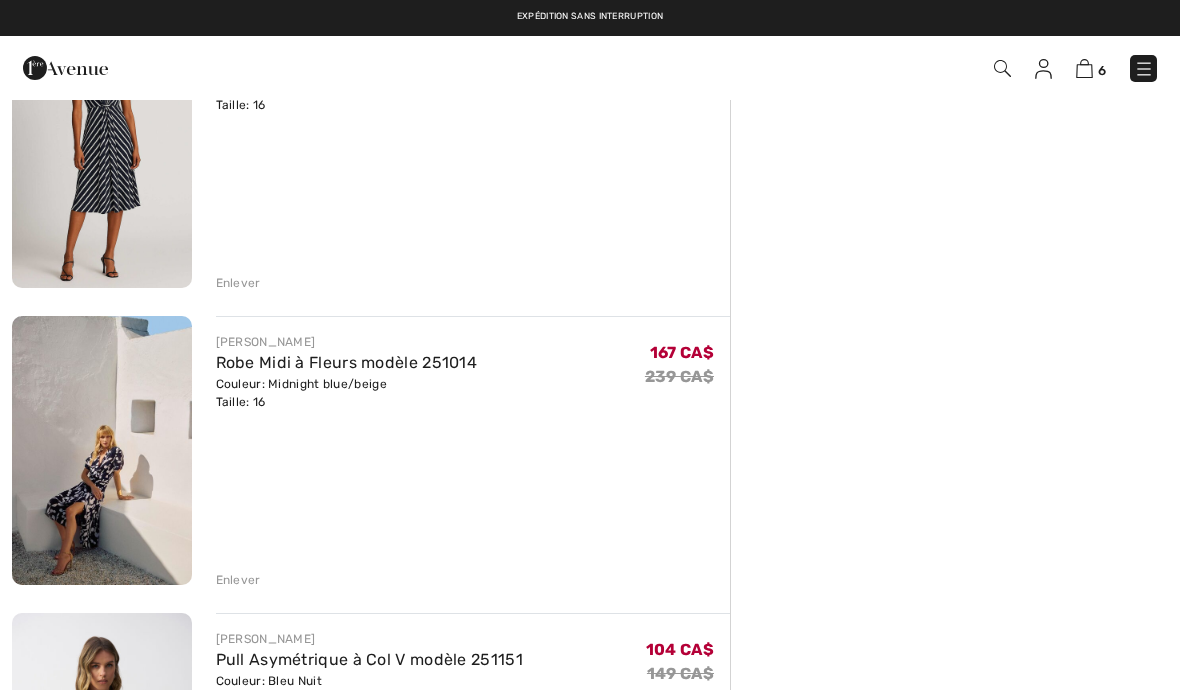 click on "Robe Midi à Fleurs modèle 251014" at bounding box center (347, 362) 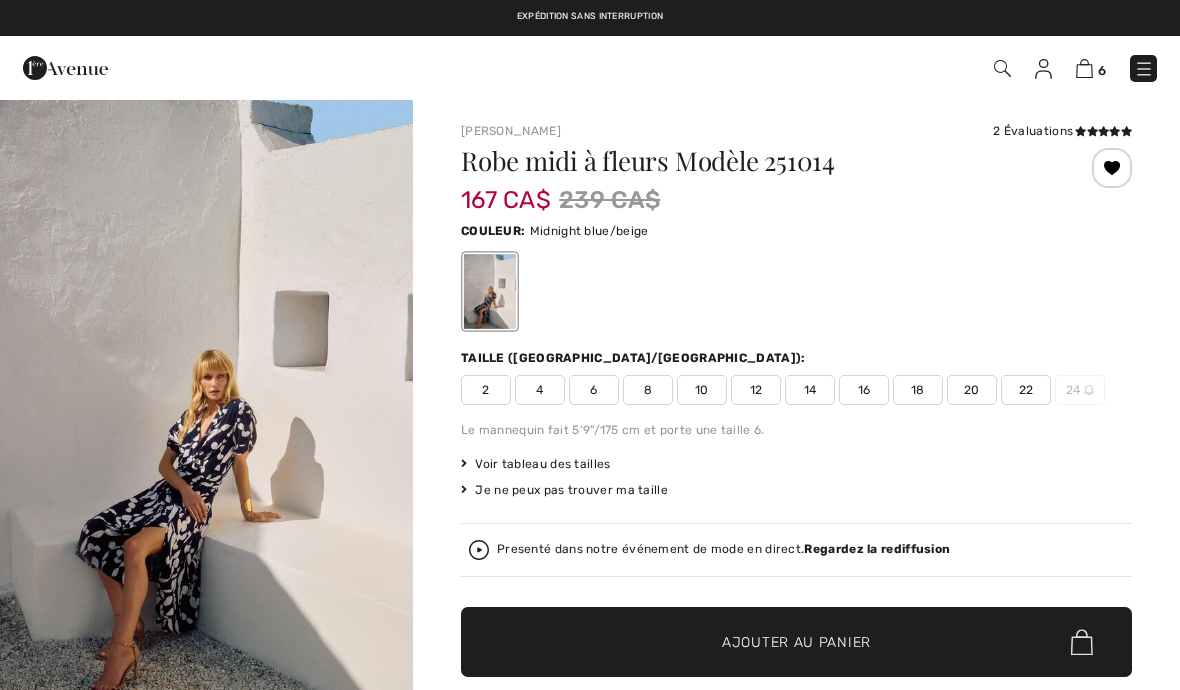 scroll, scrollTop: 0, scrollLeft: 0, axis: both 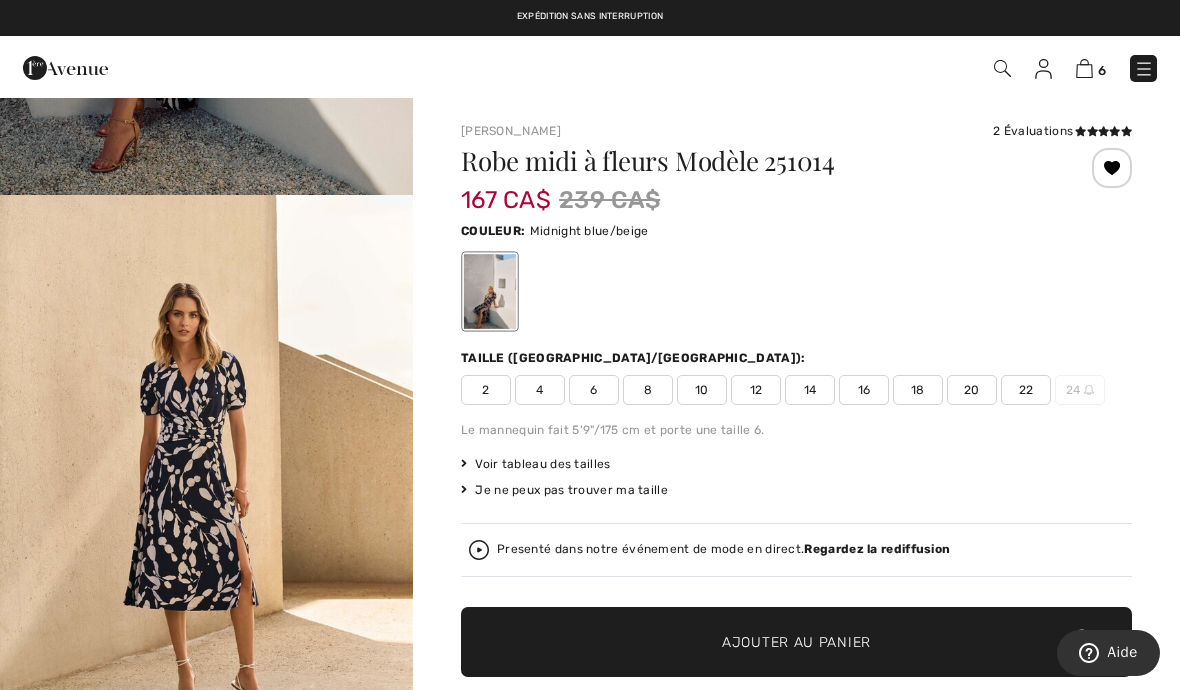 click at bounding box center [206, 505] 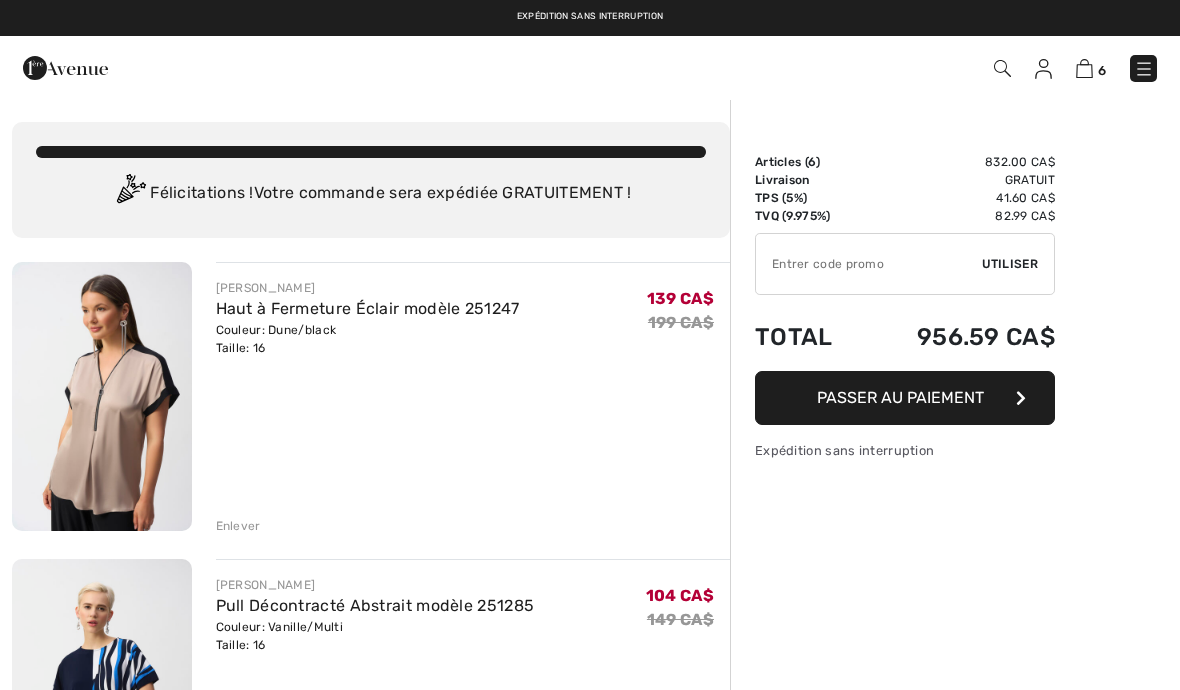 scroll, scrollTop: 837, scrollLeft: 0, axis: vertical 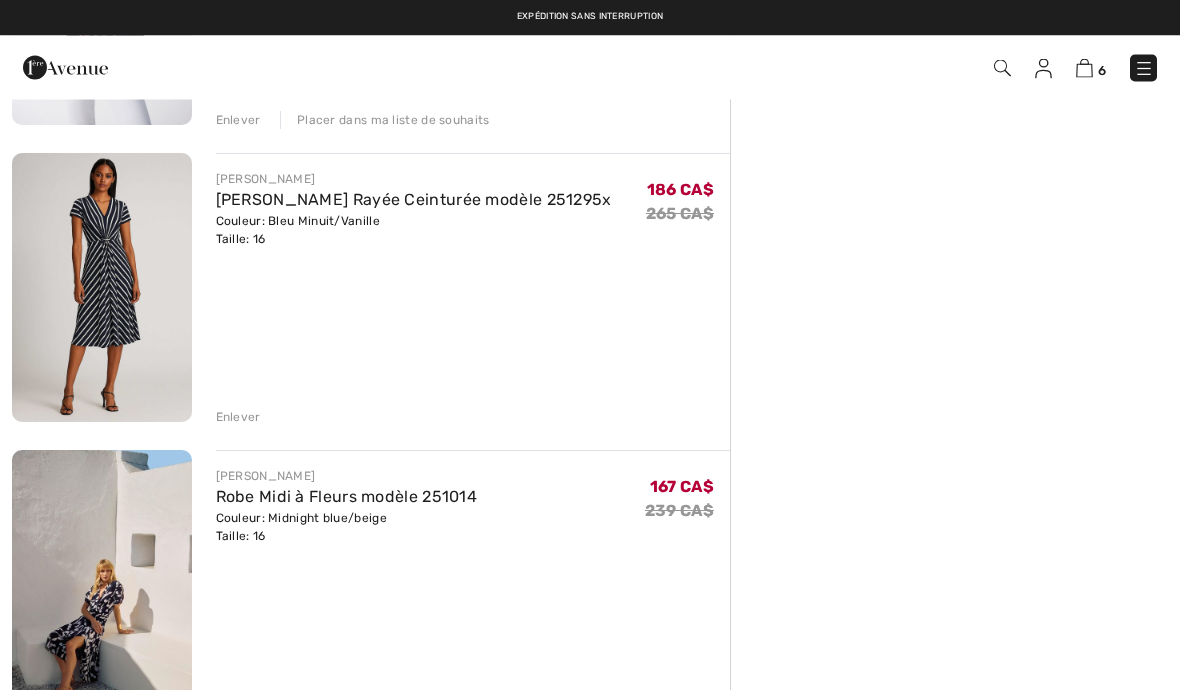 click at bounding box center [102, 288] 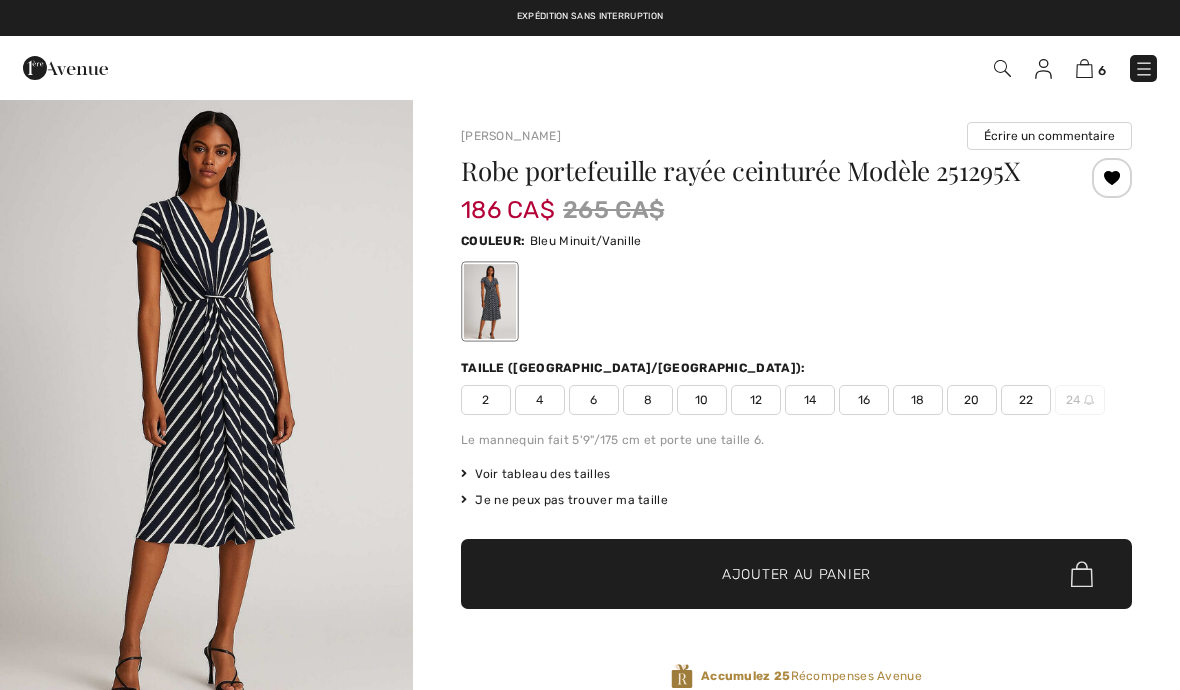 scroll, scrollTop: 0, scrollLeft: 0, axis: both 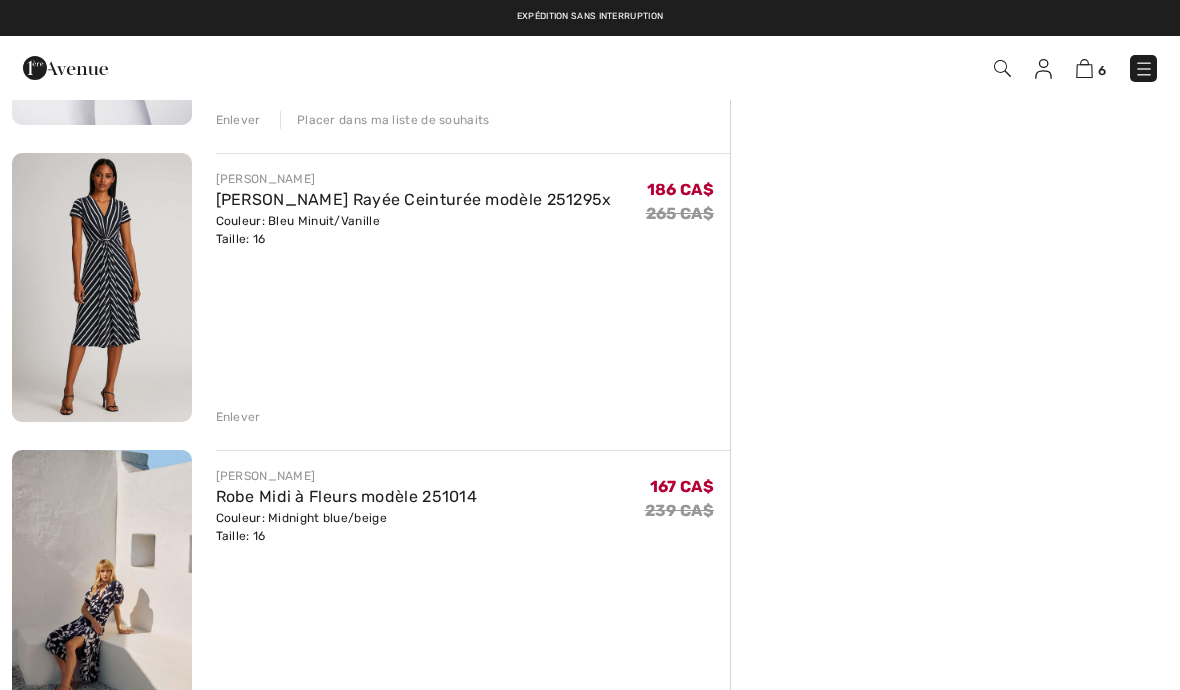 click on "Enlever" at bounding box center (473, 415) 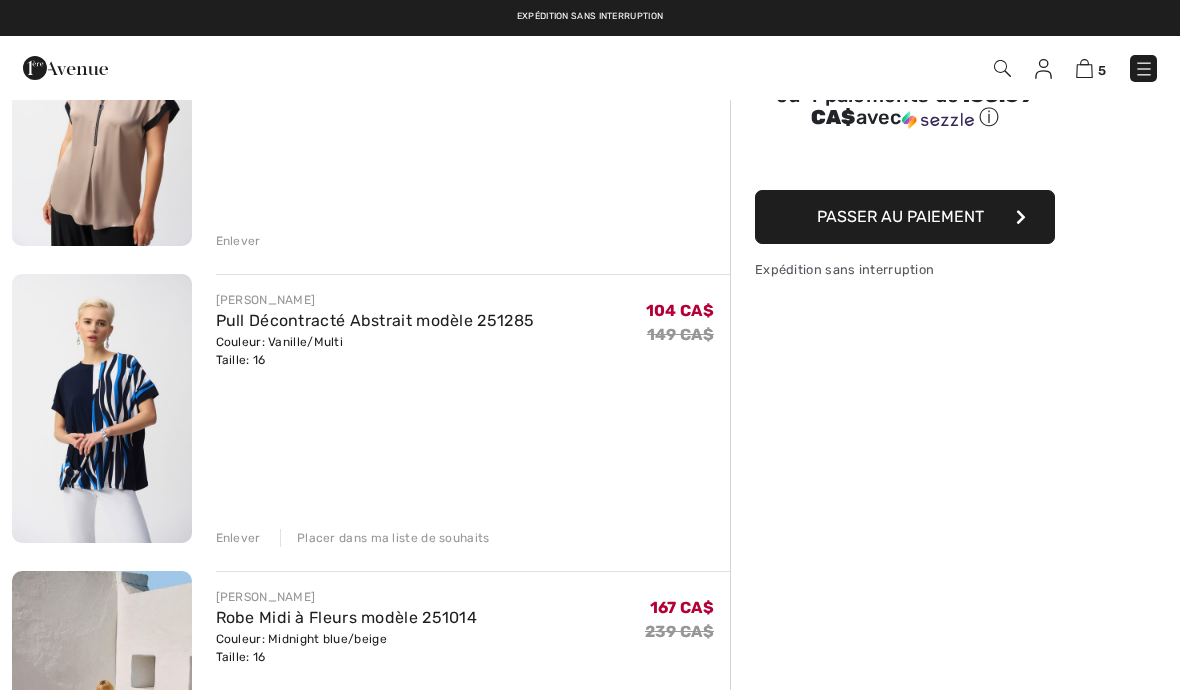 scroll, scrollTop: 284, scrollLeft: 0, axis: vertical 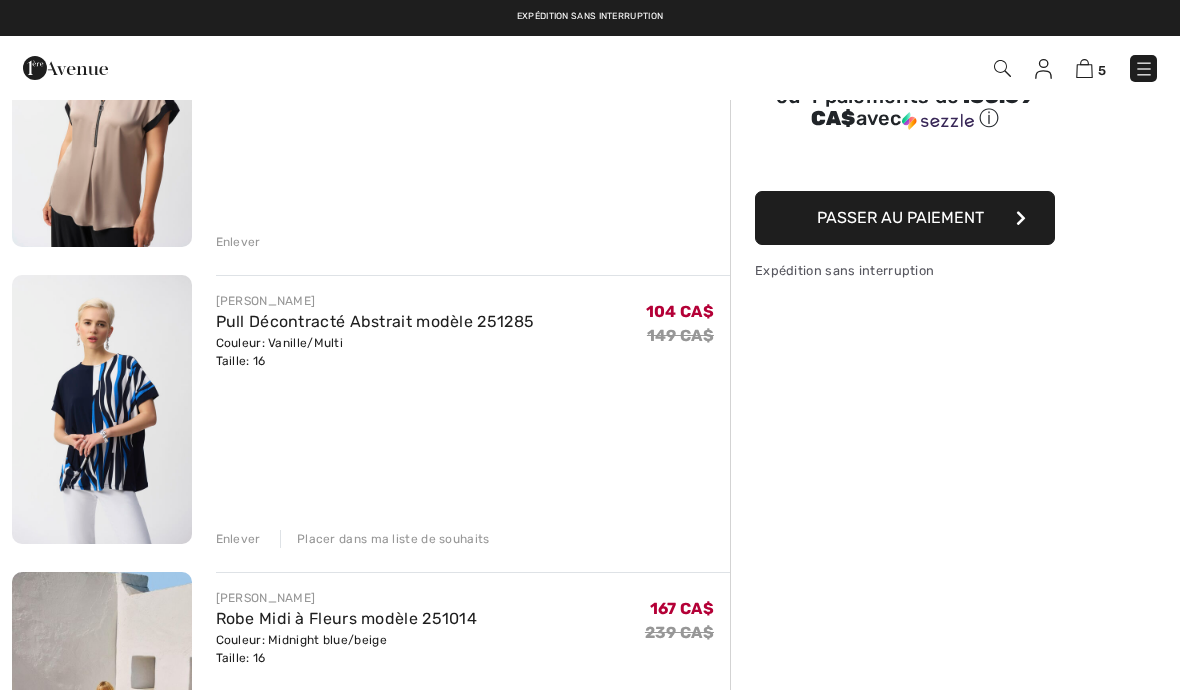 click on "5" at bounding box center (832, 68) 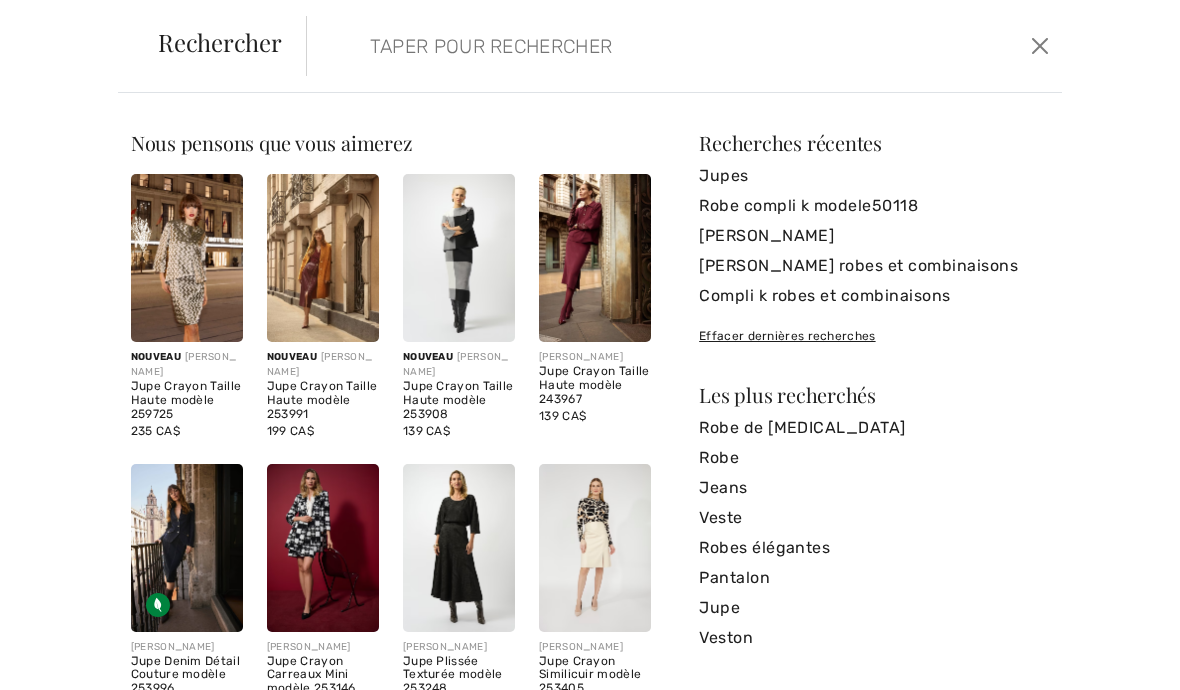click on "Jupes" at bounding box center (874, 176) 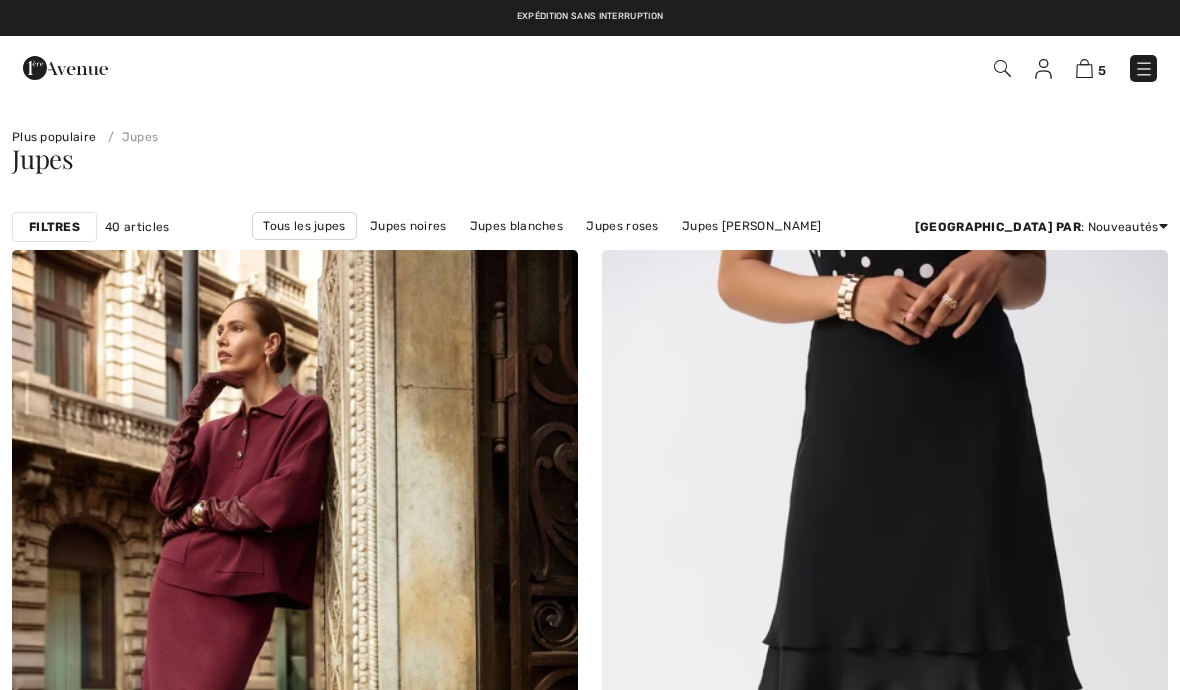 checkbox on "true" 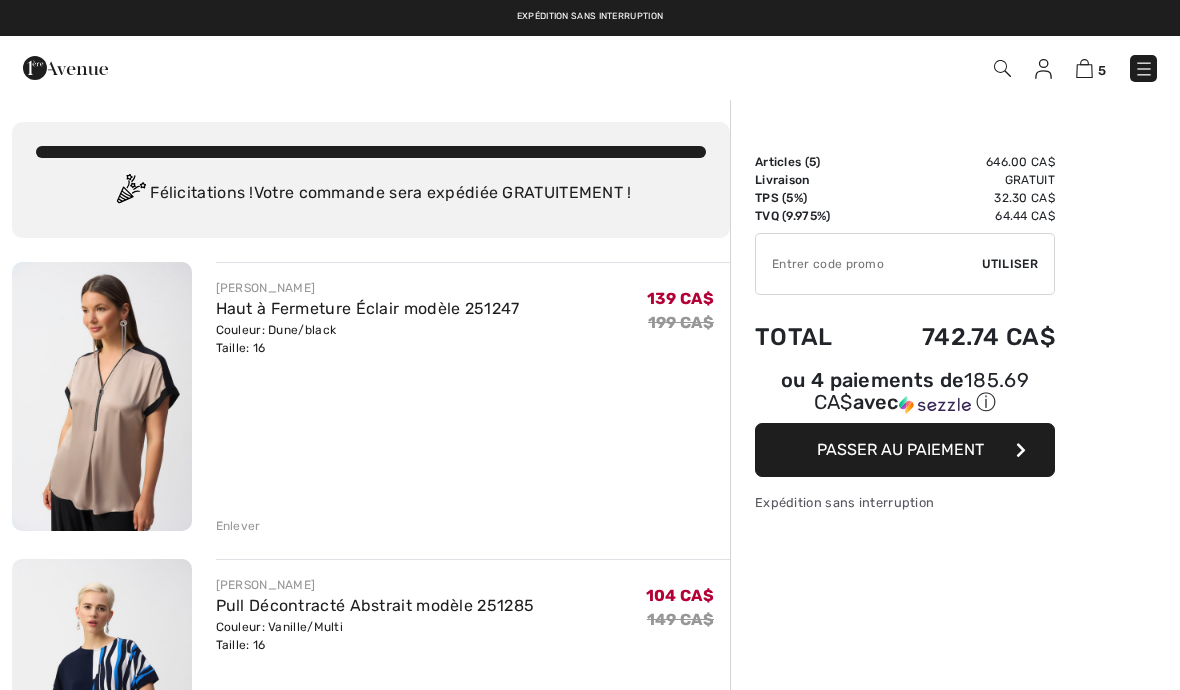 scroll, scrollTop: 284, scrollLeft: 0, axis: vertical 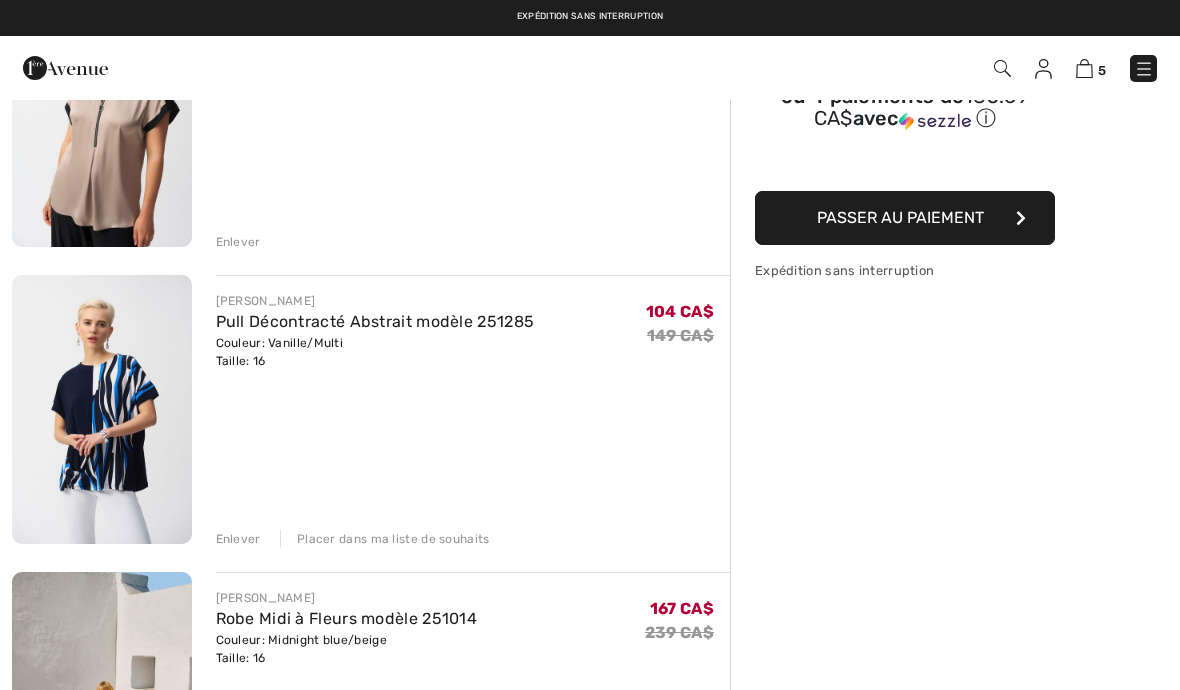 click at bounding box center (1002, 68) 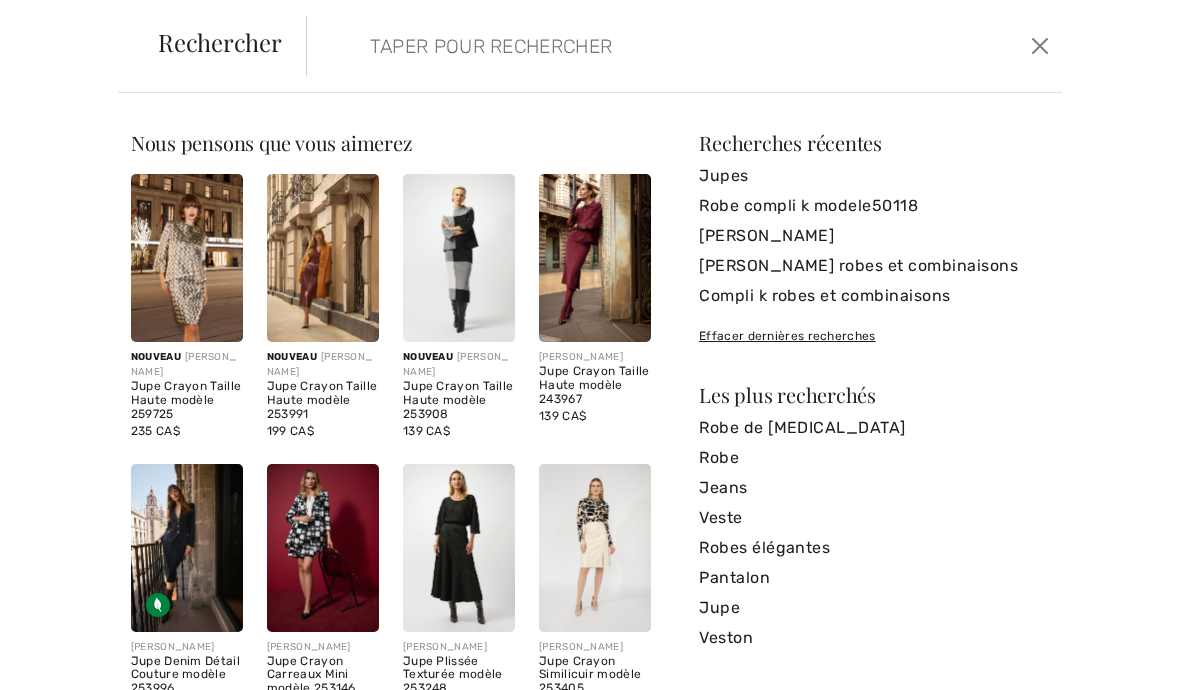 click at bounding box center (606, 46) 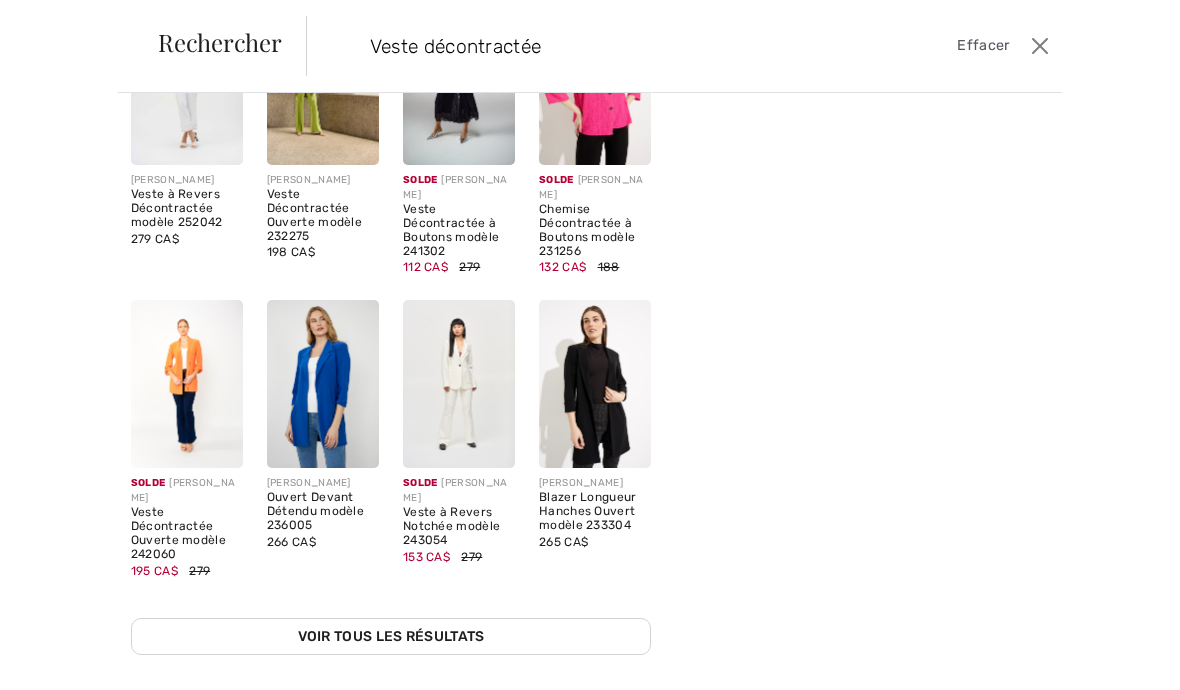 scroll, scrollTop: 175, scrollLeft: 0, axis: vertical 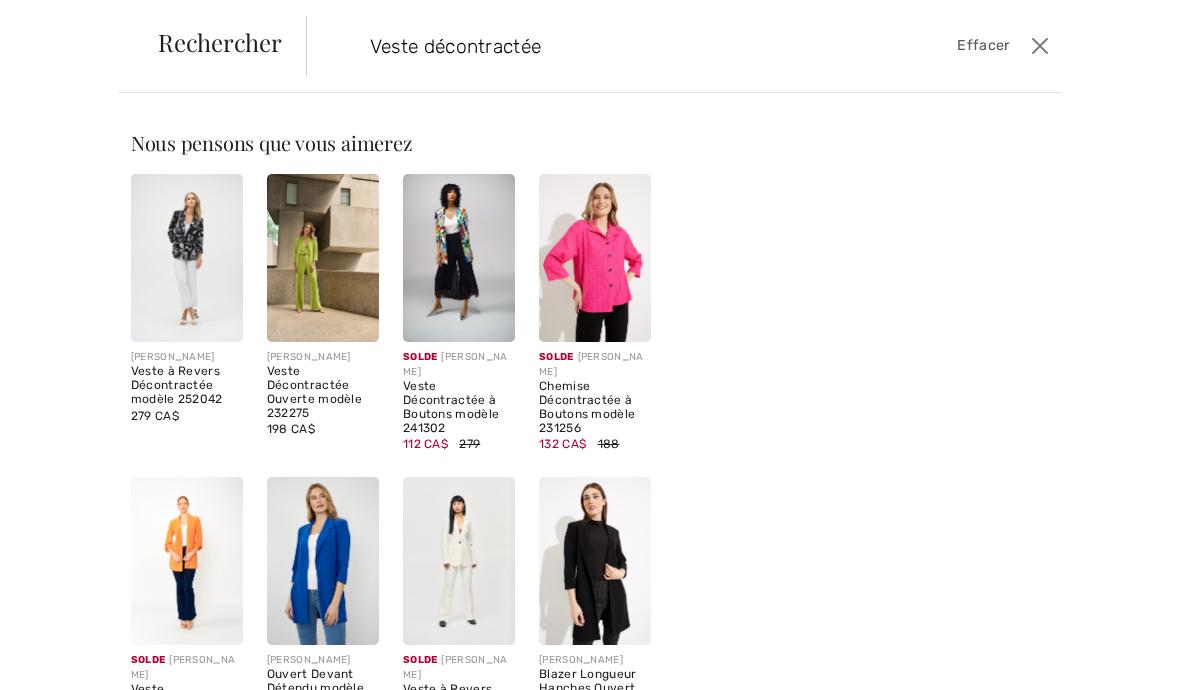 click on "Veste décontractée" at bounding box center [606, 46] 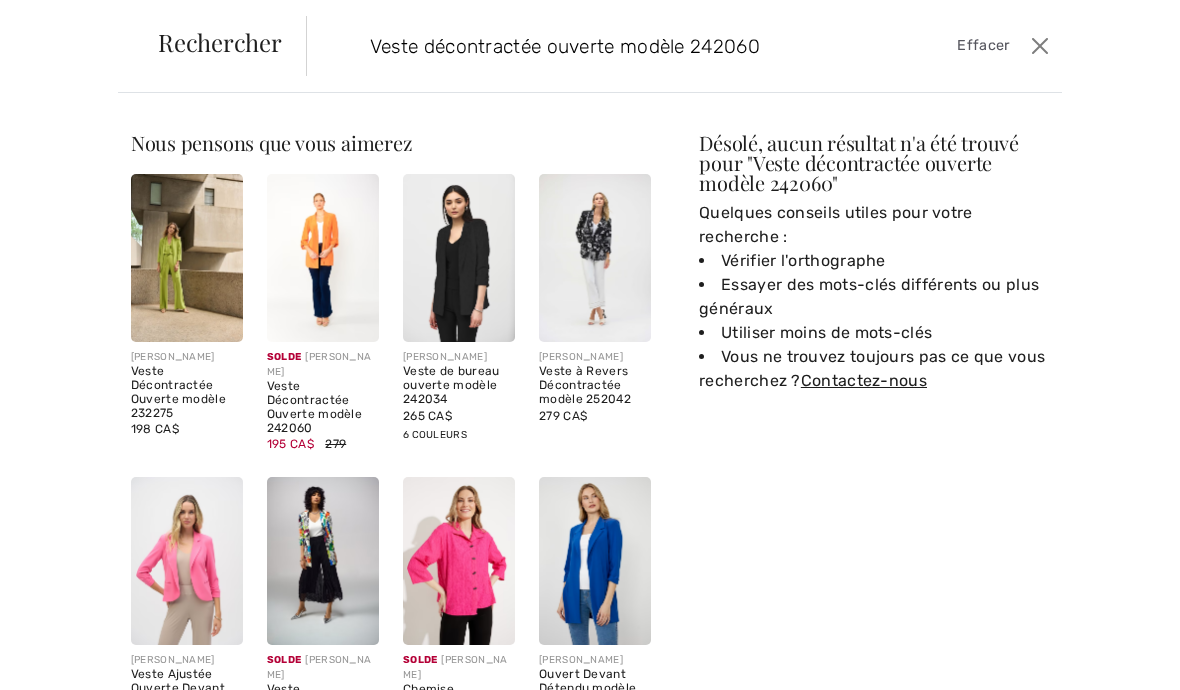 click on "Veste décontractée ouverte modèle 242060" at bounding box center (606, 46) 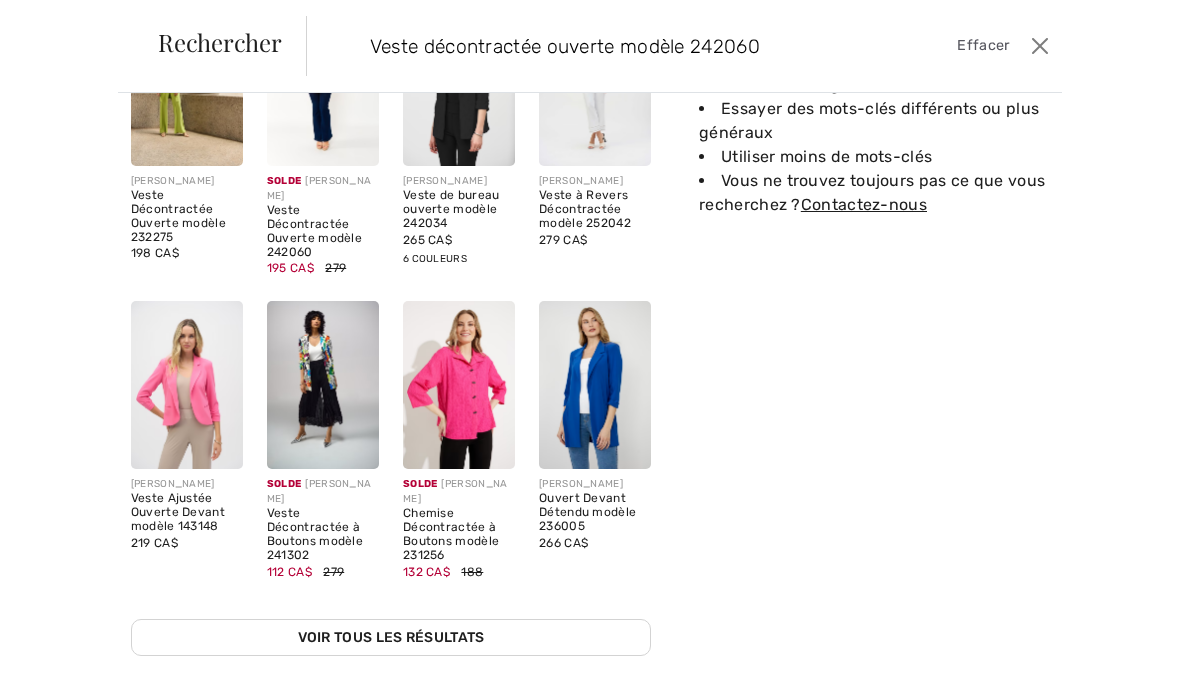scroll, scrollTop: 175, scrollLeft: 0, axis: vertical 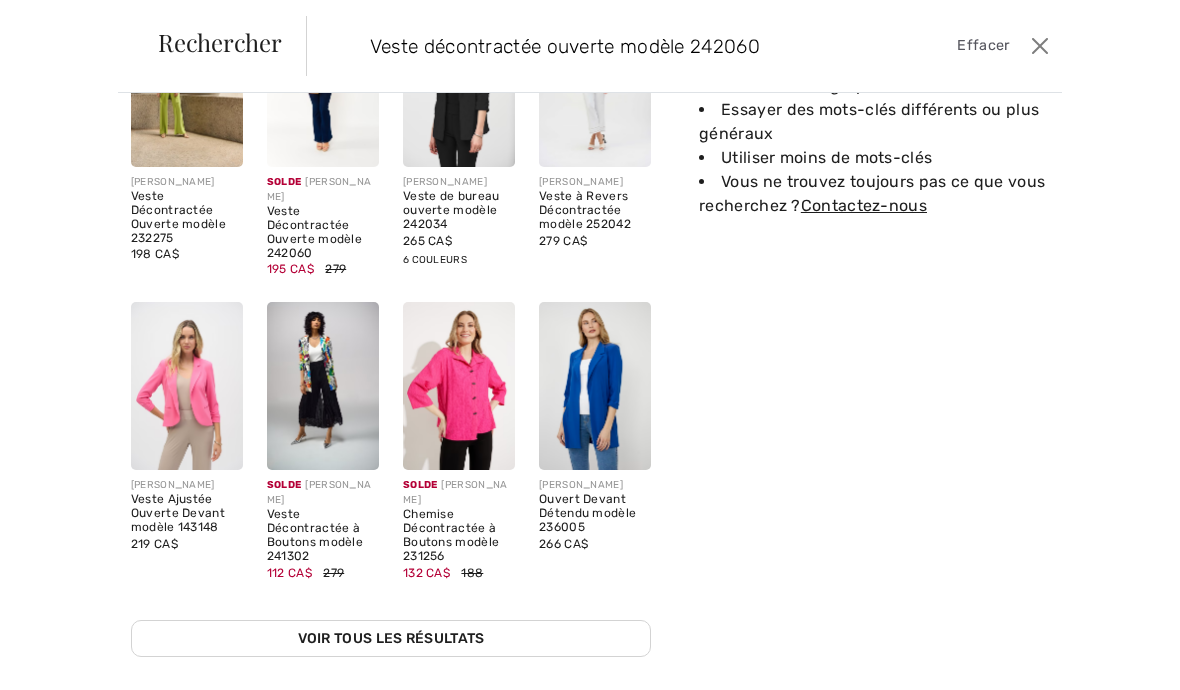 type on "Veste décontractée ouverte modèle 242060" 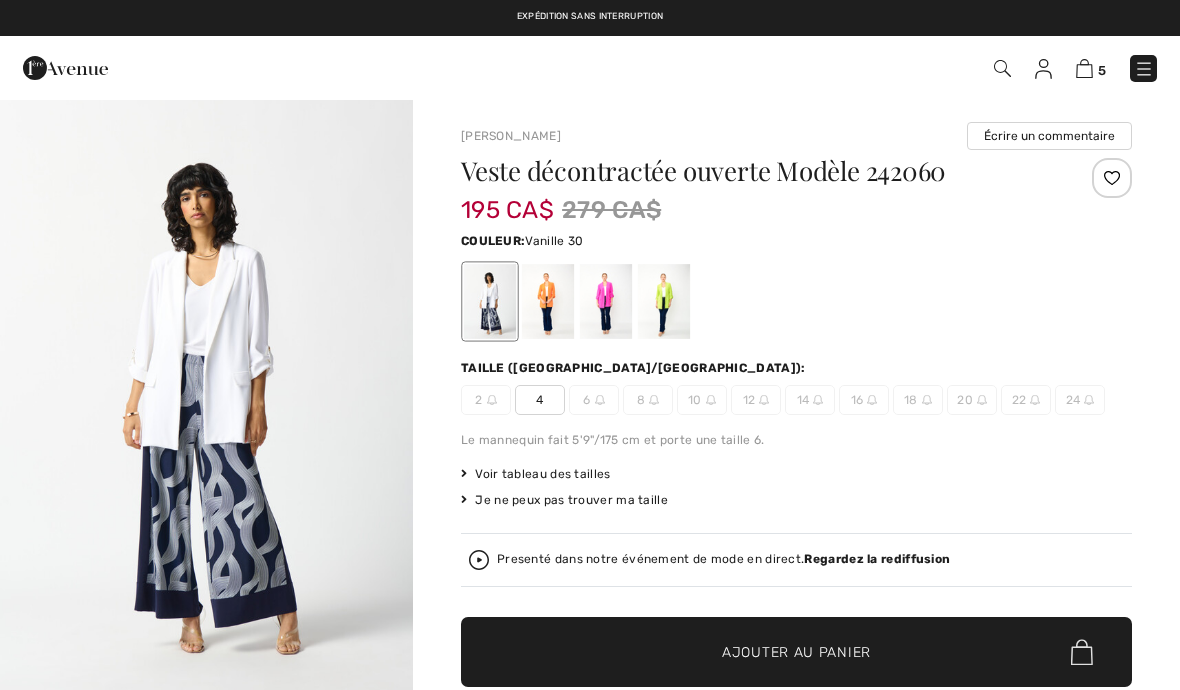 scroll, scrollTop: 0, scrollLeft: 0, axis: both 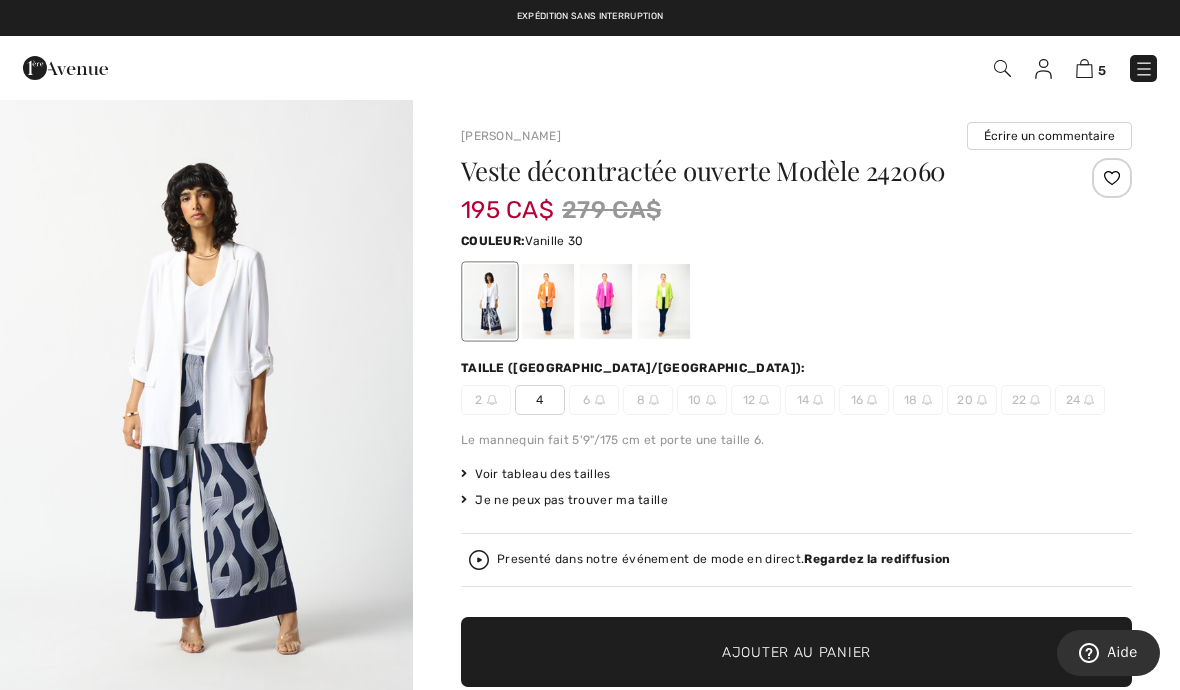 click at bounding box center (548, 301) 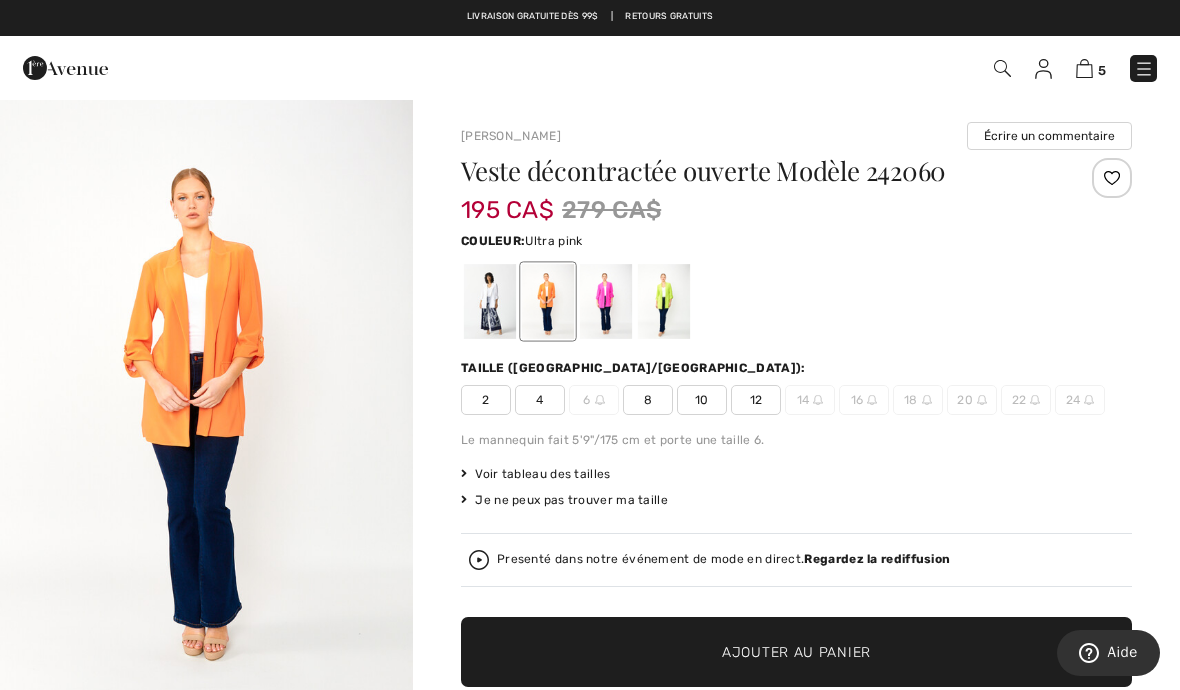 click at bounding box center (606, 301) 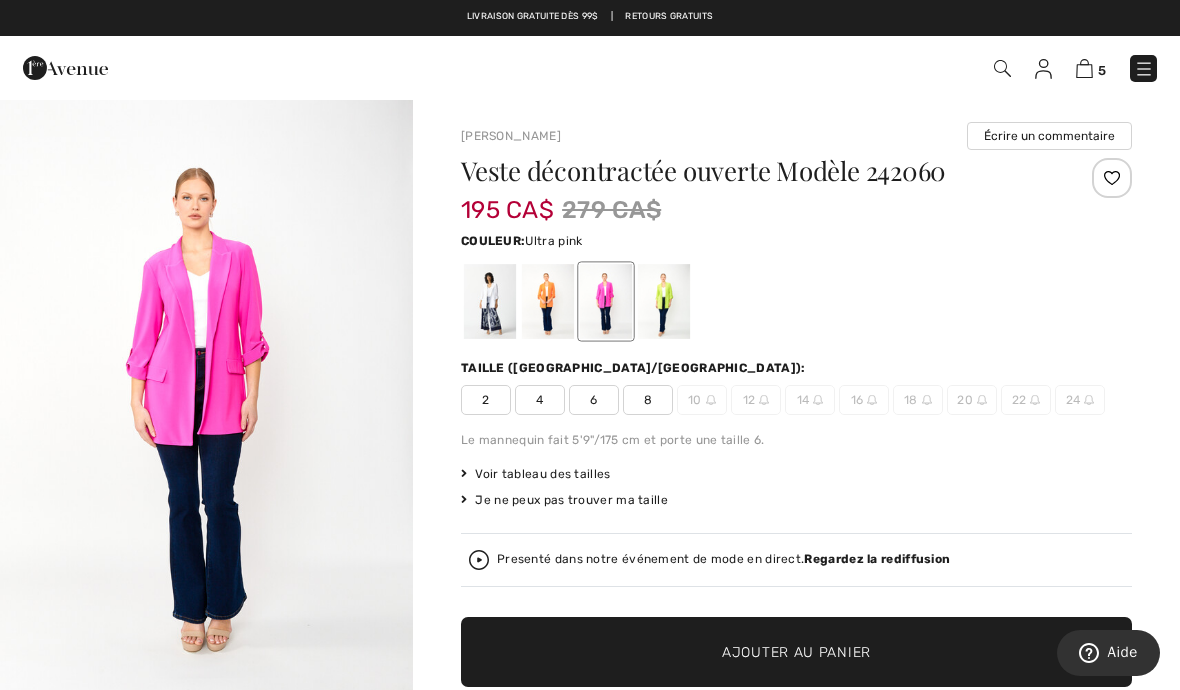 click at bounding box center [664, 301] 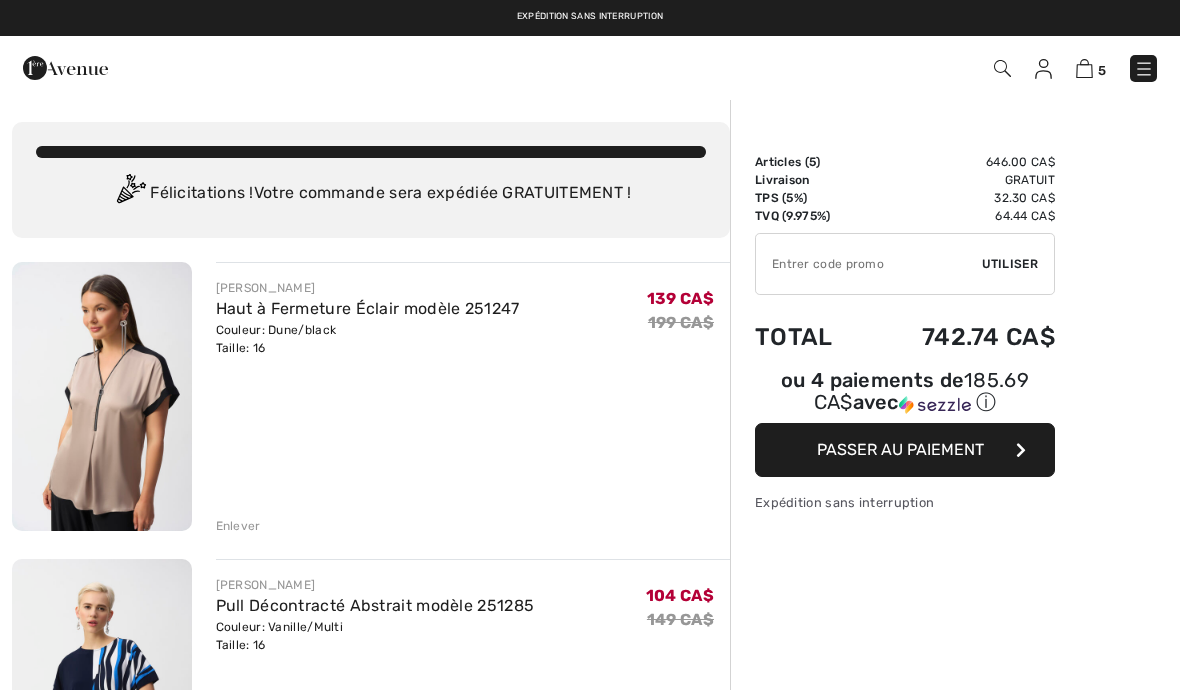 scroll, scrollTop: 0, scrollLeft: 0, axis: both 